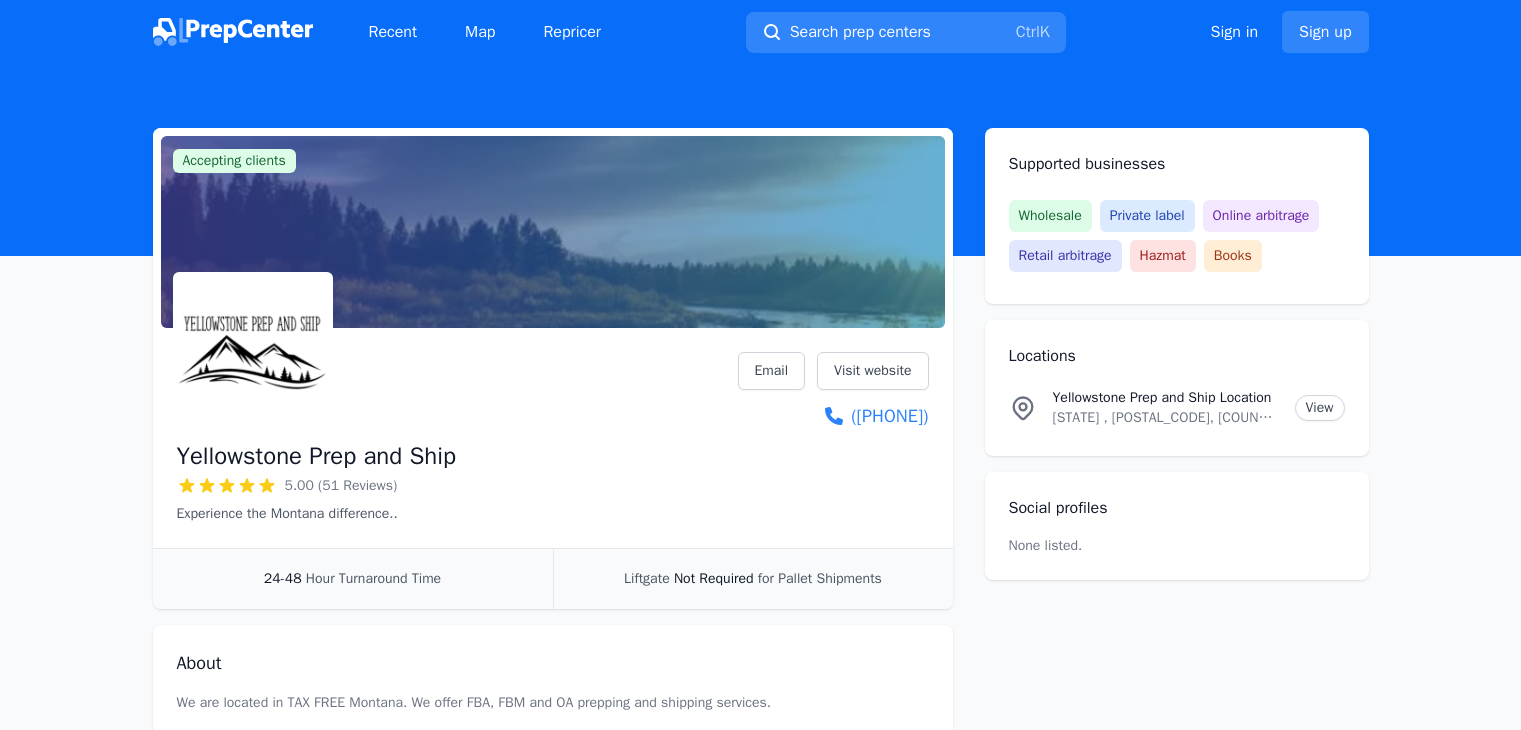 scroll, scrollTop: 0, scrollLeft: 0, axis: both 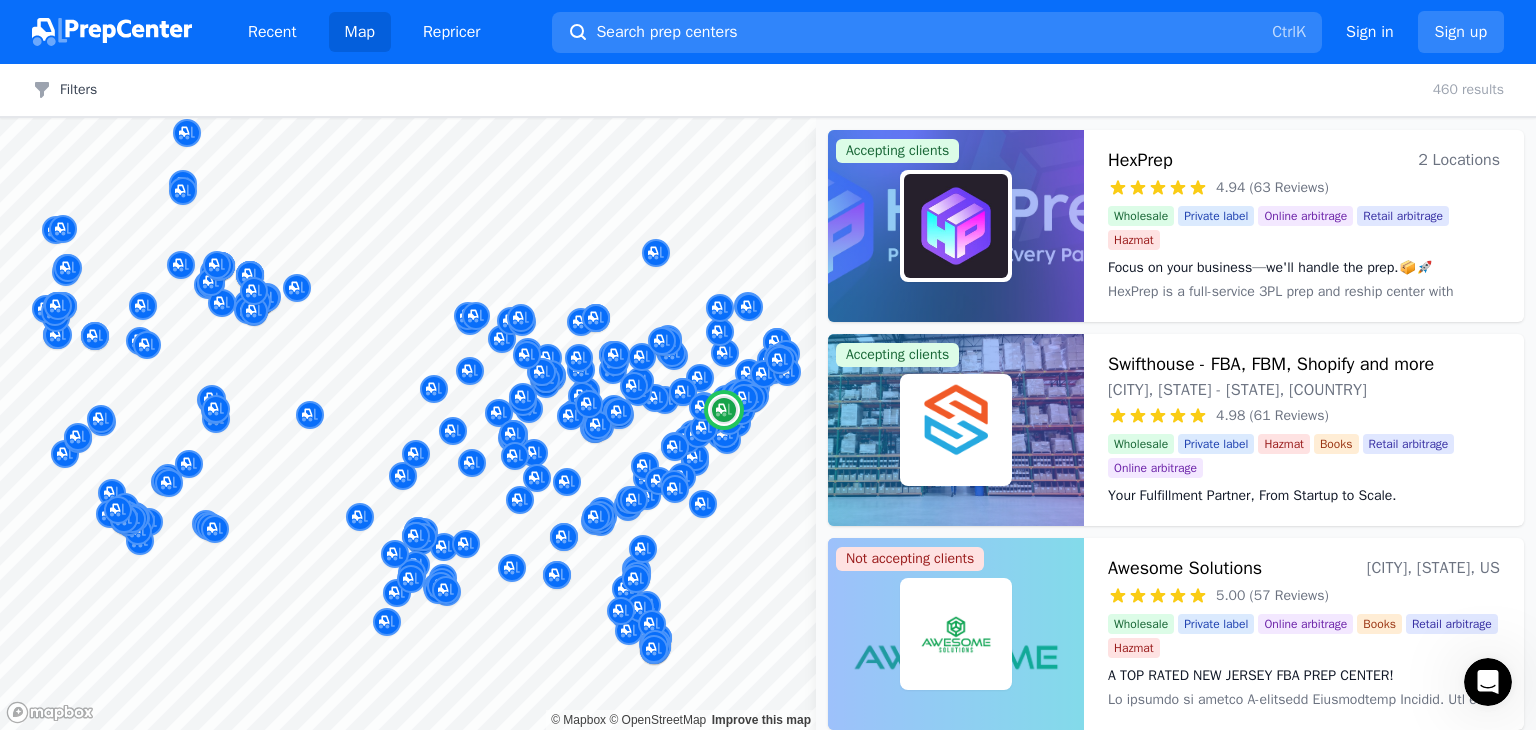 click at bounding box center [956, 430] 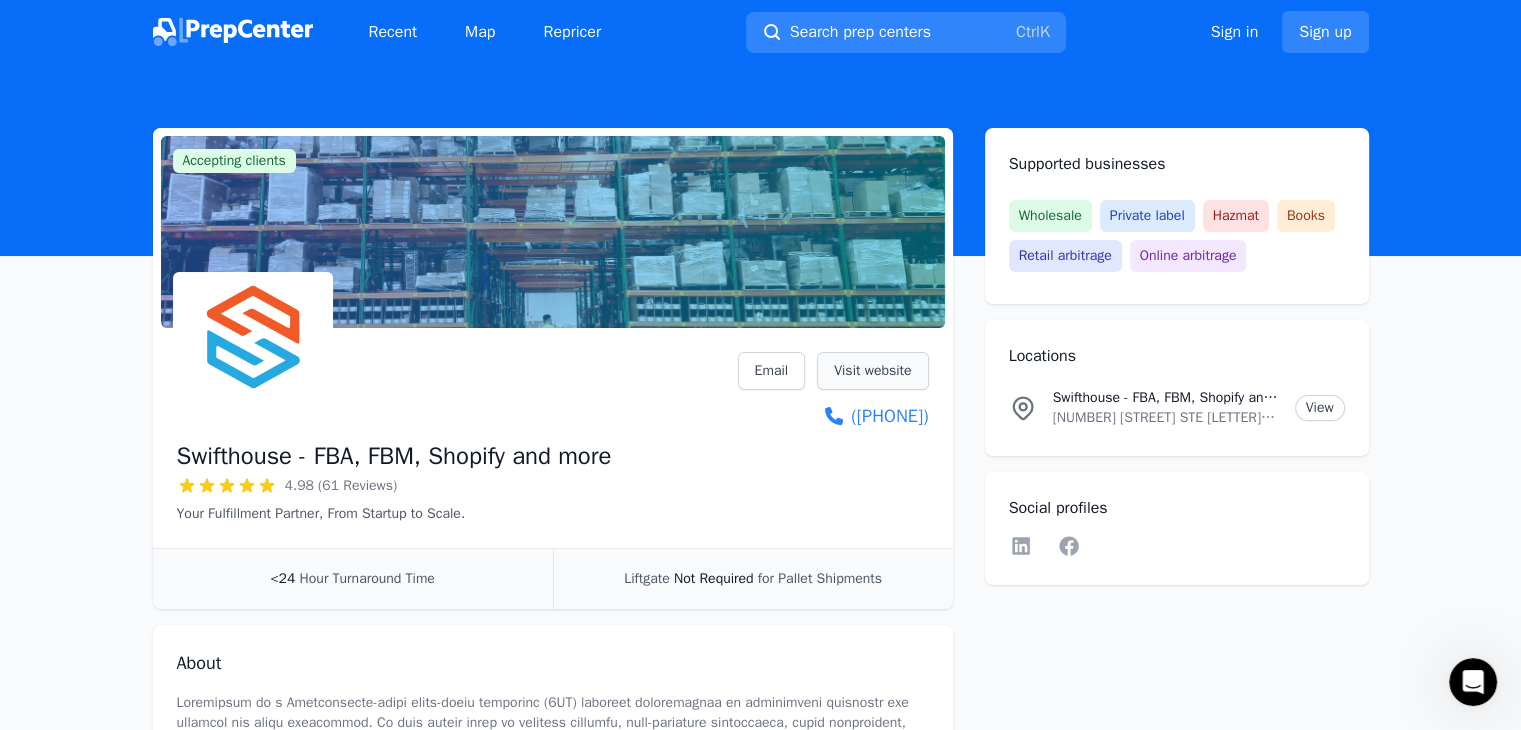 click on "Visit website" at bounding box center (872, 371) 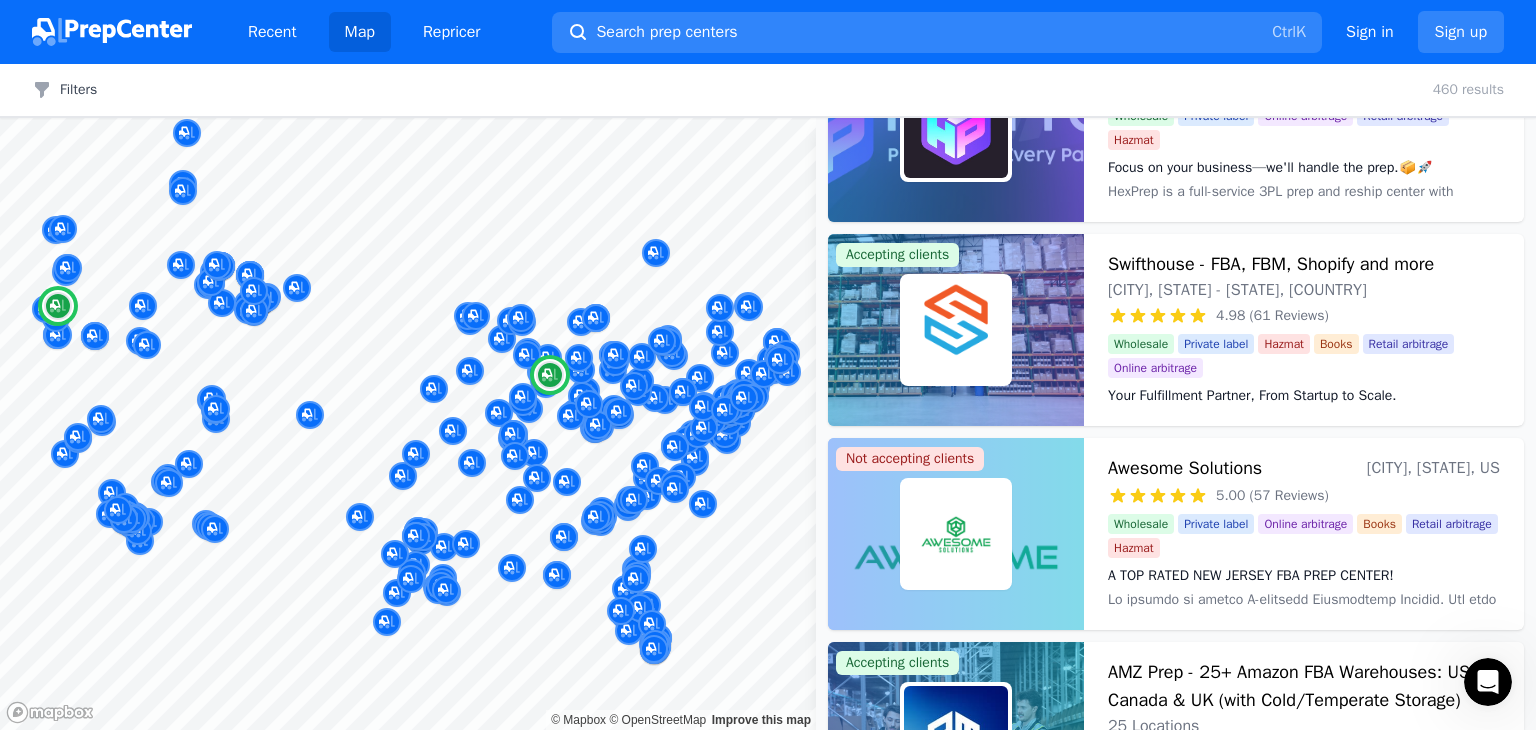 scroll, scrollTop: 0, scrollLeft: 0, axis: both 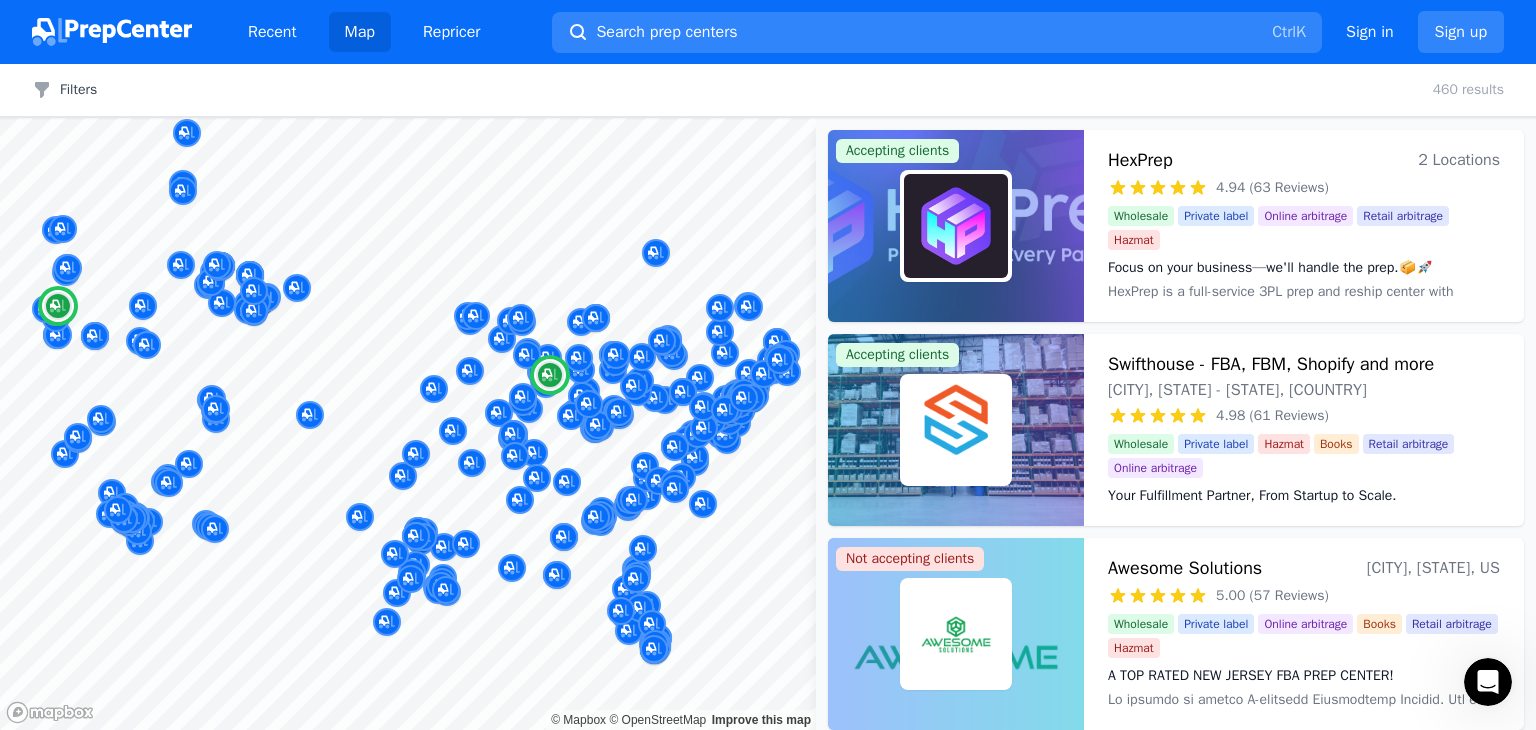 click at bounding box center (956, 226) 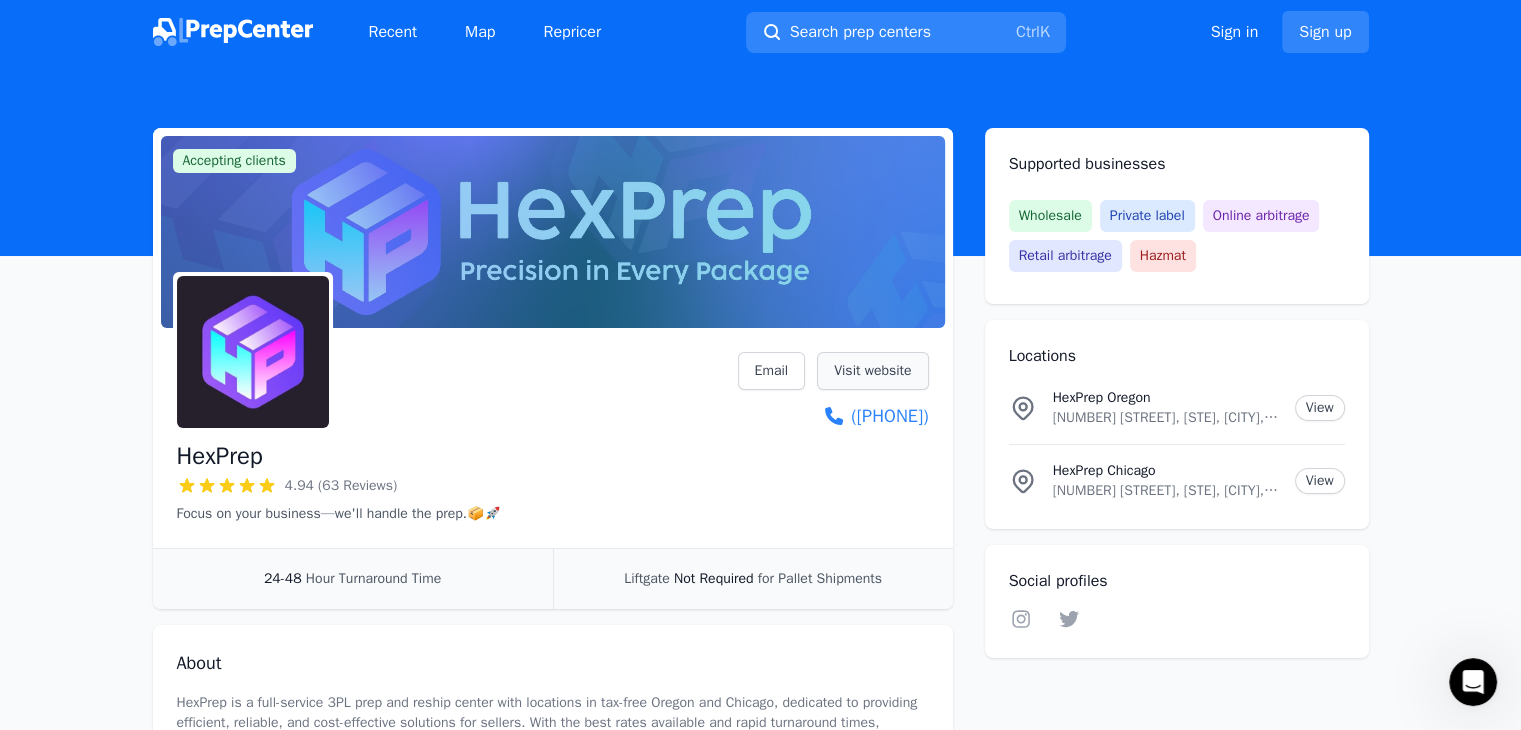 click on "Visit website" at bounding box center [872, 371] 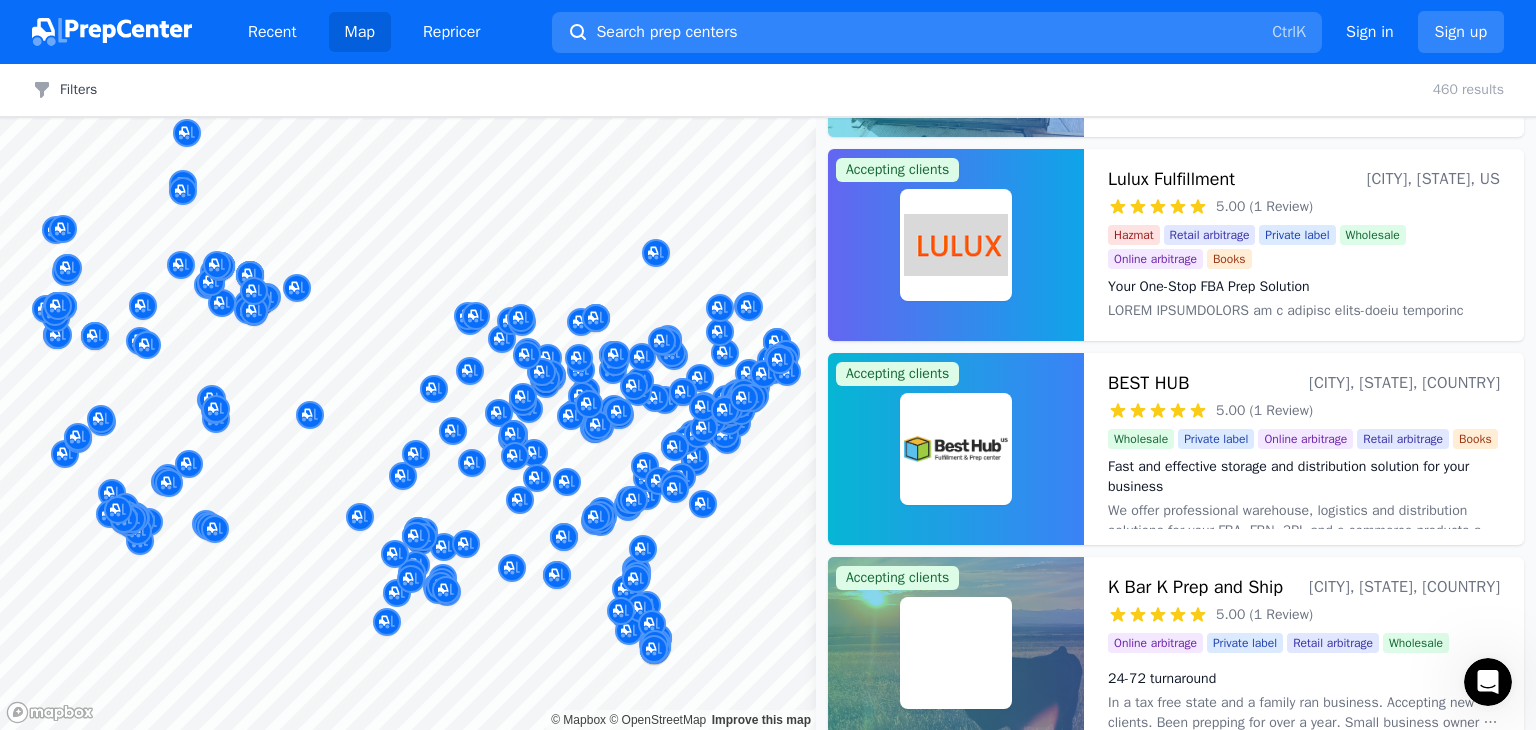 scroll, scrollTop: 30914, scrollLeft: 0, axis: vertical 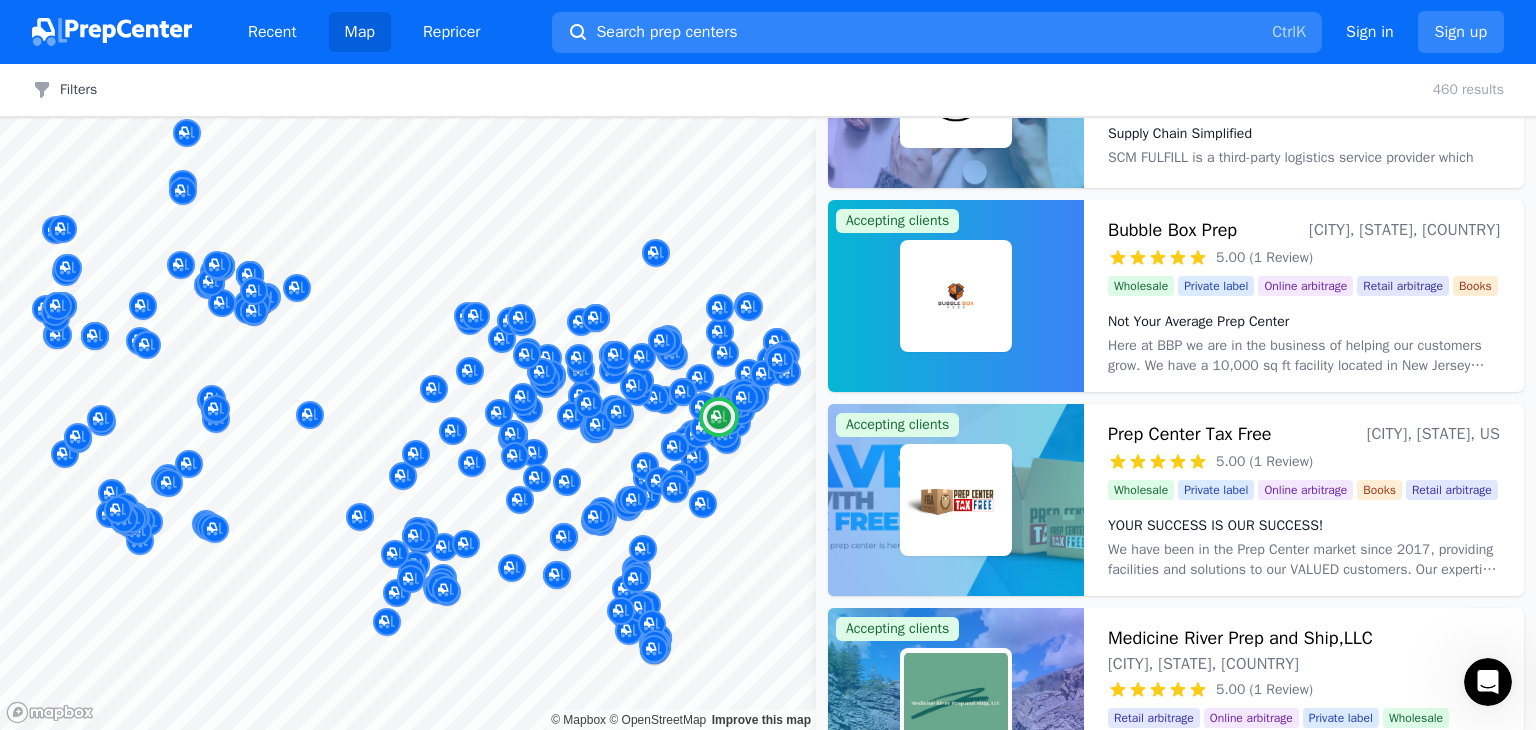 click at bounding box center [956, 500] 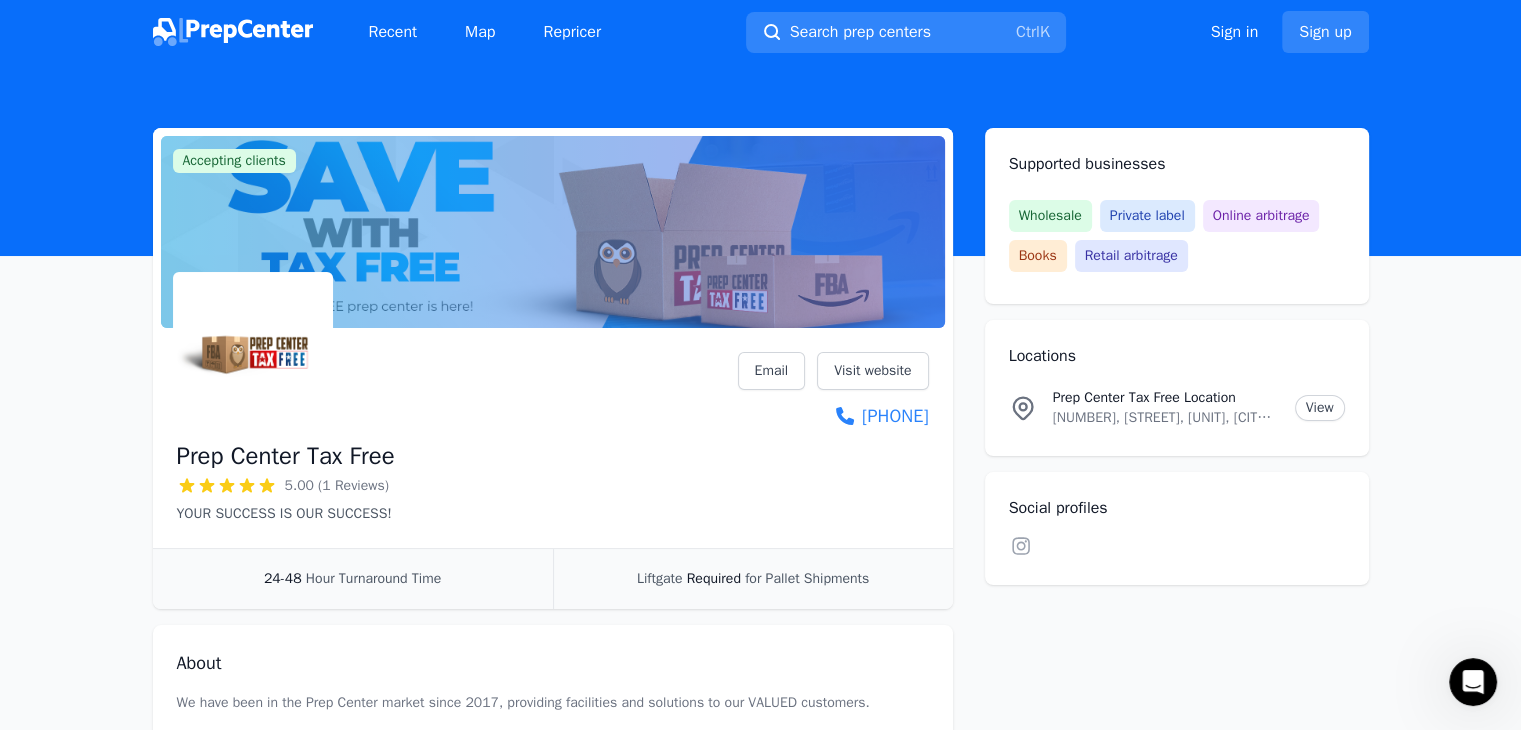 click on "Accepting clients Claim business Prep Center Tax Free 5.00 (1 Reviews) YOUR SUCCESS IS OUR SUCCESS! Email Visit website ([PHONE]) 24-48 Hour Turnaround Time Liftgate Required for Pallet Shipments About We have been in the Prep Center market since 2017, providing facilities and solutions to our VALUED customers.
Our expertise is on preparing your products according to the procedures and policies that Amazon requires for you to sell on the largest company in the online sales market FBA/FBM, Walmart, Ebay or any other eCommerce platform.
With our services, you will have more time to focus on your goals and challenges without the burden of receiving, inspecting, inventorying and ultimately shipping your products to your customers.
We do this reliably; we do this affordably.
YOUR SUCCESS IS OUR SUCCESS. Reviews Write a review RS Rapha S. [MONTH] [DAY], [YEAR] 5 out of 5 stars Supported businesses Wholesale Private label Online arbitrage Books Retail arbitrage Locations Prep Center Tax Free Location" at bounding box center [760, 785] 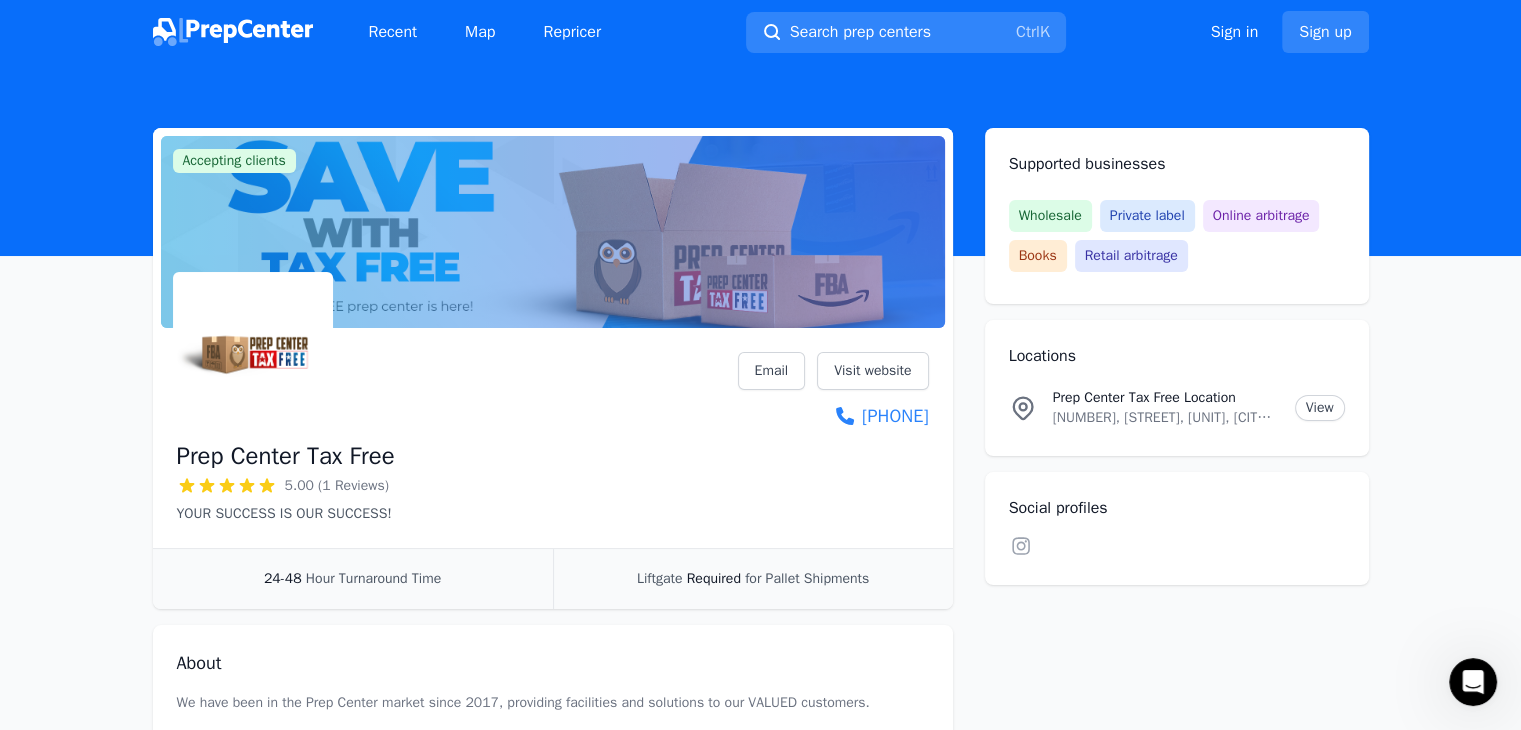 click on "Accepting clients Claim business Prep Center Tax Free 5.00 (1 Reviews) YOUR SUCCESS IS OUR SUCCESS! Email Visit website ([PHONE]) 24-48 Hour Turnaround Time Liftgate Required for Pallet Shipments About We have been in the Prep Center market since 2017, providing facilities and solutions to our VALUED customers.
Our expertise is on preparing your products according to the procedures and policies that Amazon requires for you to sell on the largest company in the online sales market FBA/FBM, Walmart, Ebay or any other eCommerce platform.
With our services, you will have more time to focus on your goals and challenges without the burden of receiving, inspecting, inventorying and ultimately shipping your products to your customers.
We do this reliably; we do this affordably.
YOUR SUCCESS IS OUR SUCCESS. Reviews Write a review RS Rapha S. [MONTH] [DAY], [YEAR] 5 out of 5 stars Supported businesses Wholesale Private label Online arbitrage Books Retail arbitrage Locations Prep Center Tax Free Location" at bounding box center (760, 785) 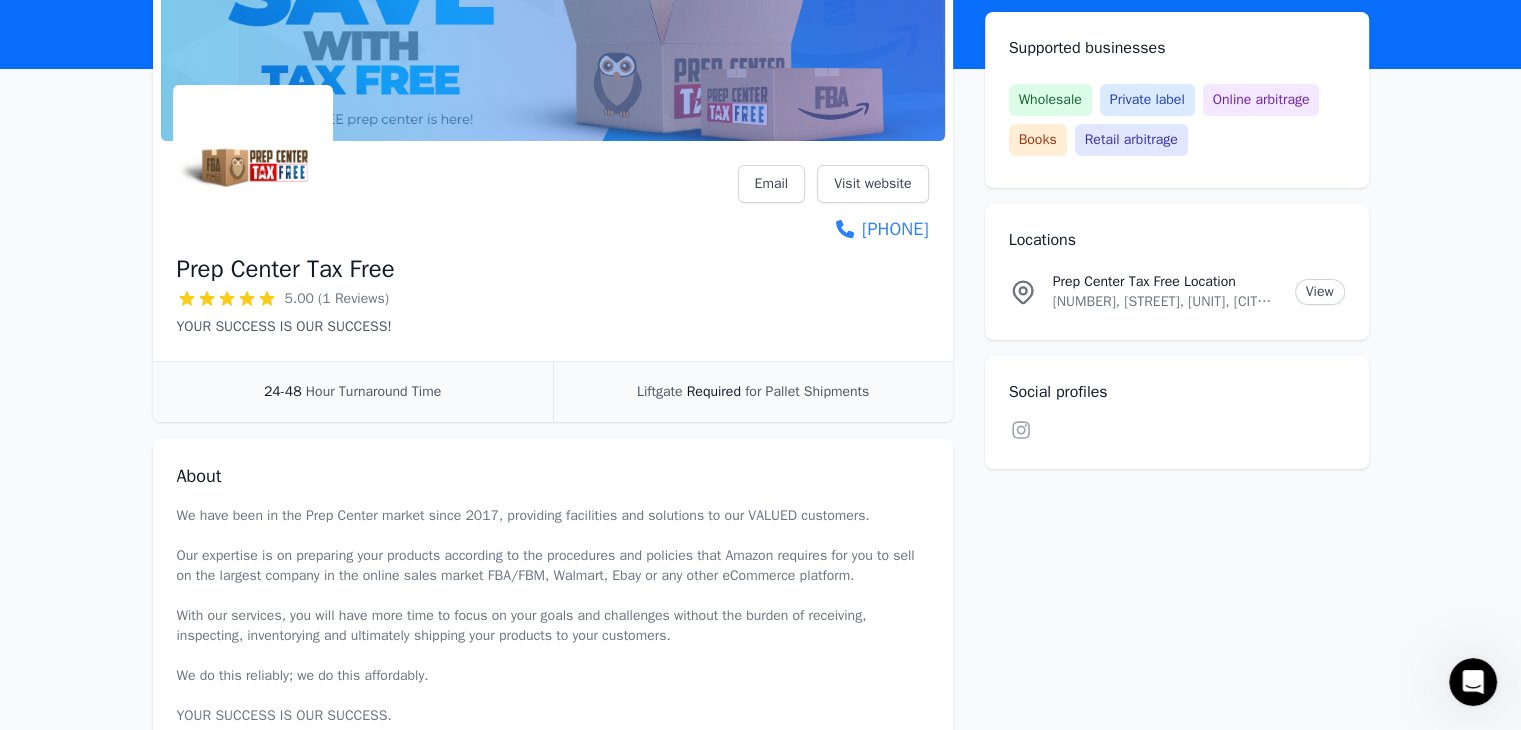 scroll, scrollTop: 200, scrollLeft: 0, axis: vertical 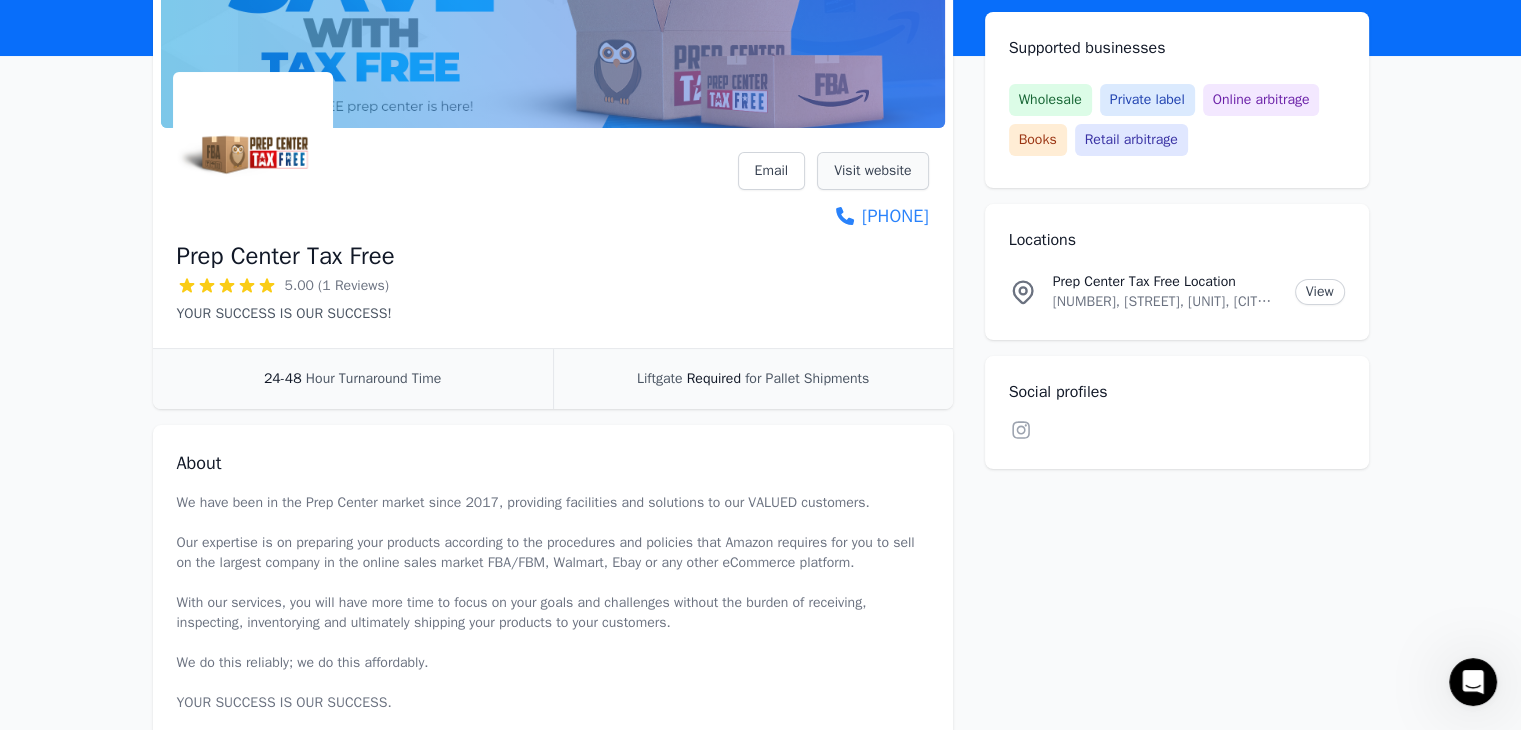 click on "Visit website" at bounding box center (872, 171) 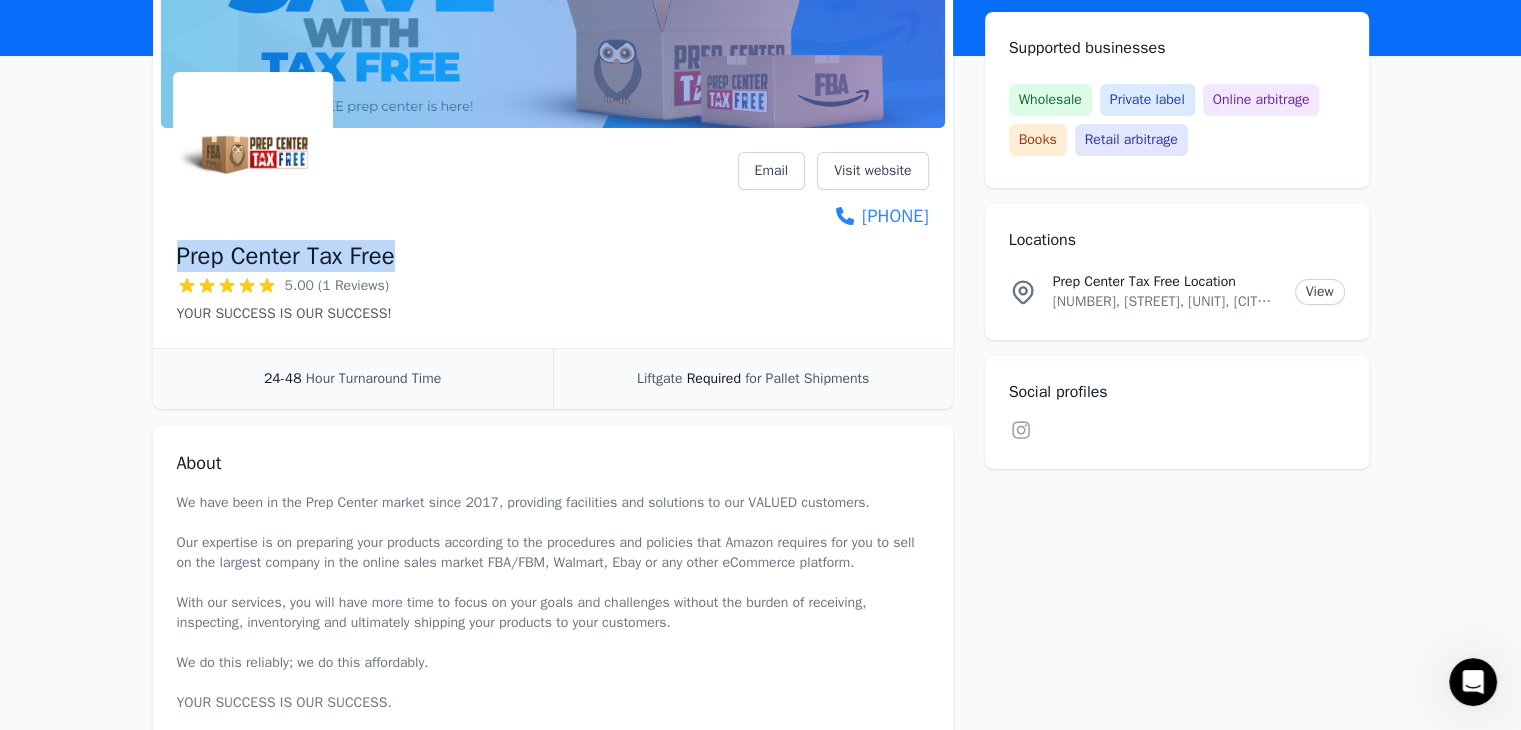 drag, startPoint x: 413, startPoint y: 257, endPoint x: 182, endPoint y: 261, distance: 231.03462 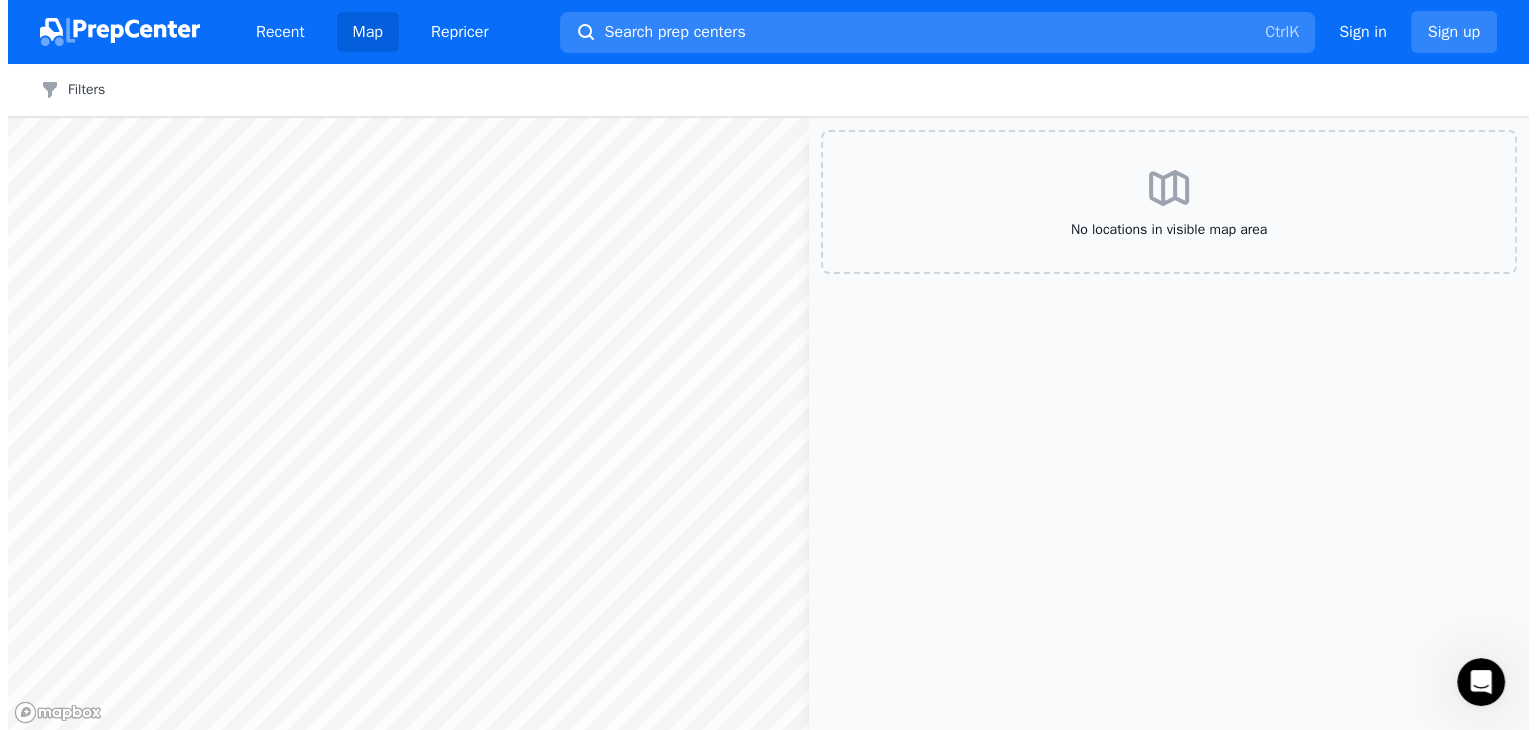 scroll, scrollTop: 0, scrollLeft: 0, axis: both 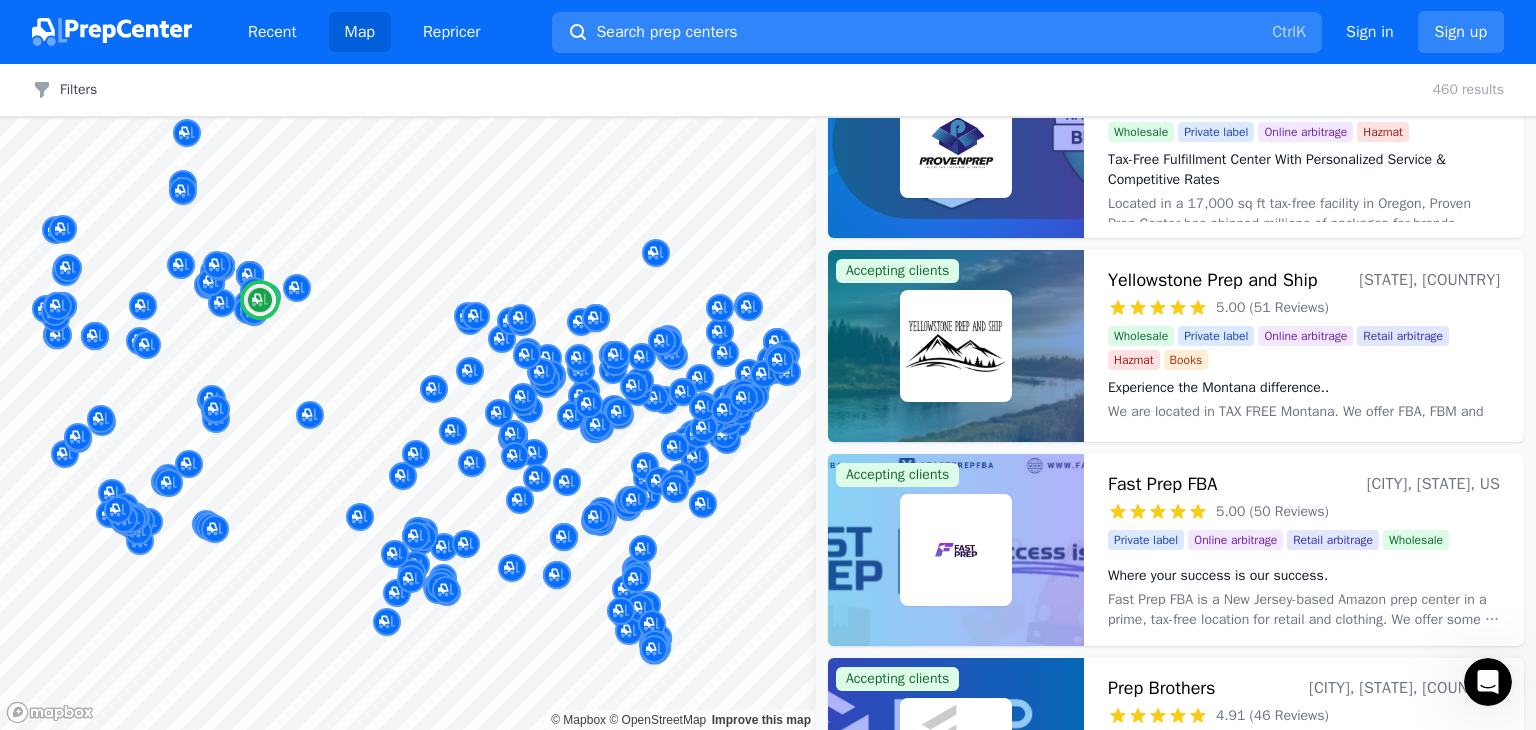click at bounding box center (956, 346) 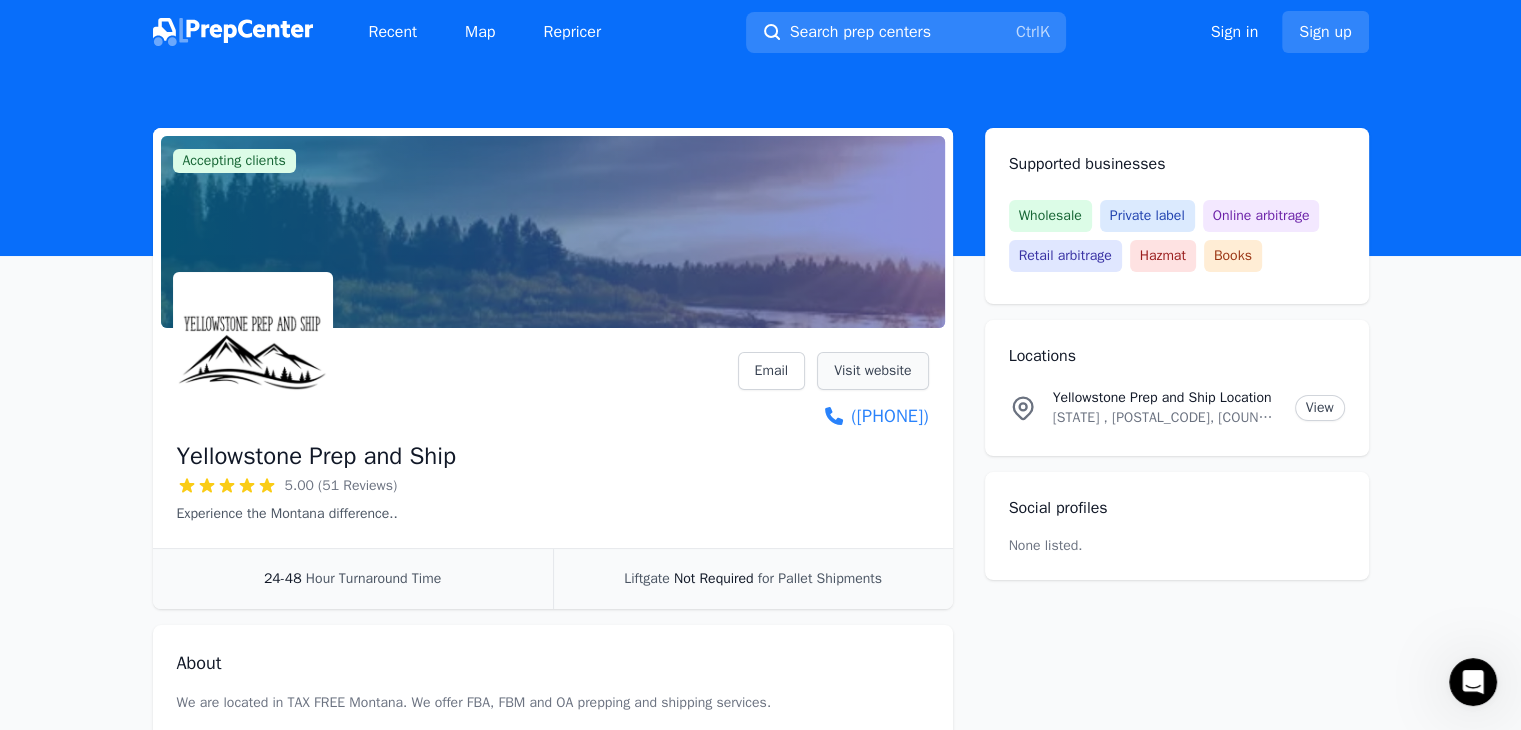 click on "Visit website" at bounding box center (872, 371) 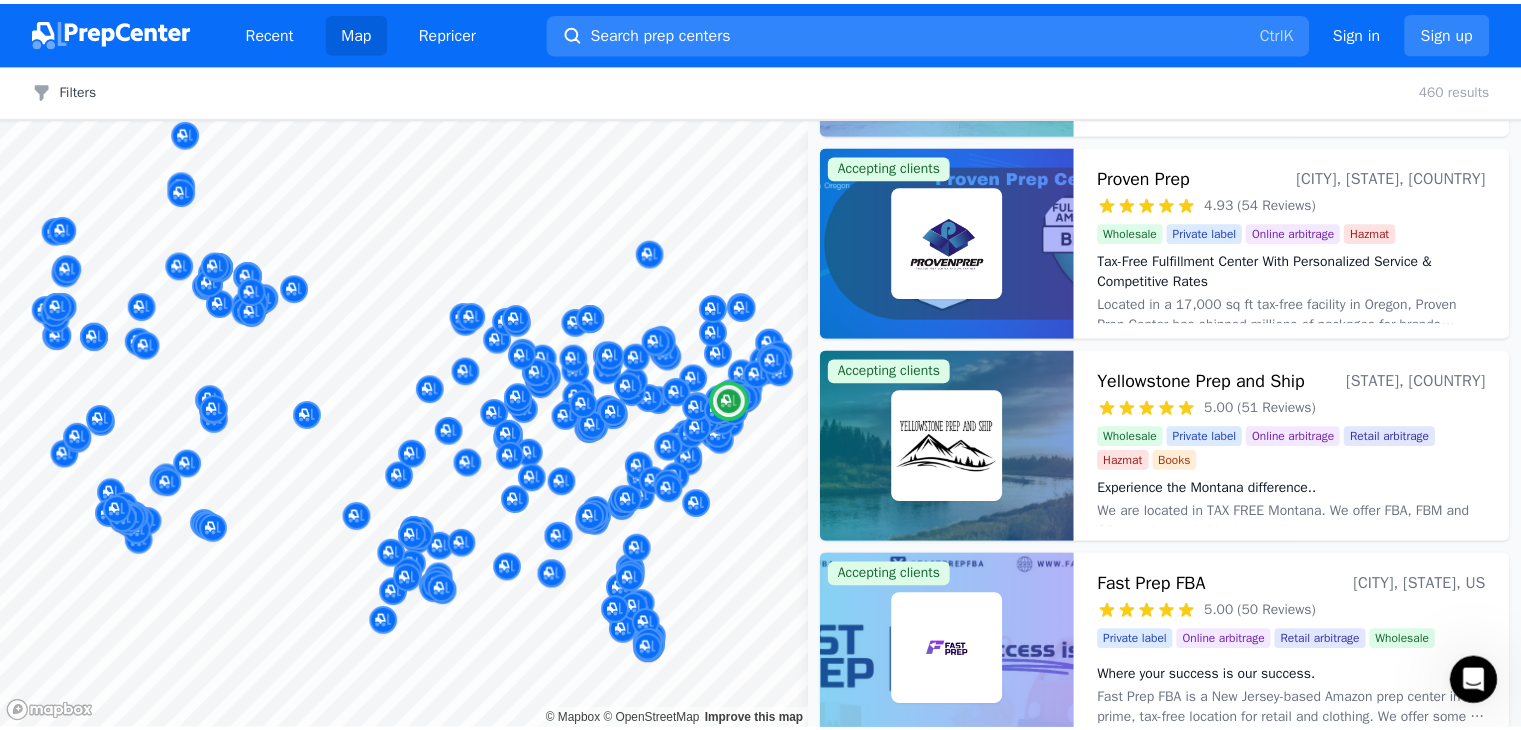 scroll, scrollTop: 1000, scrollLeft: 0, axis: vertical 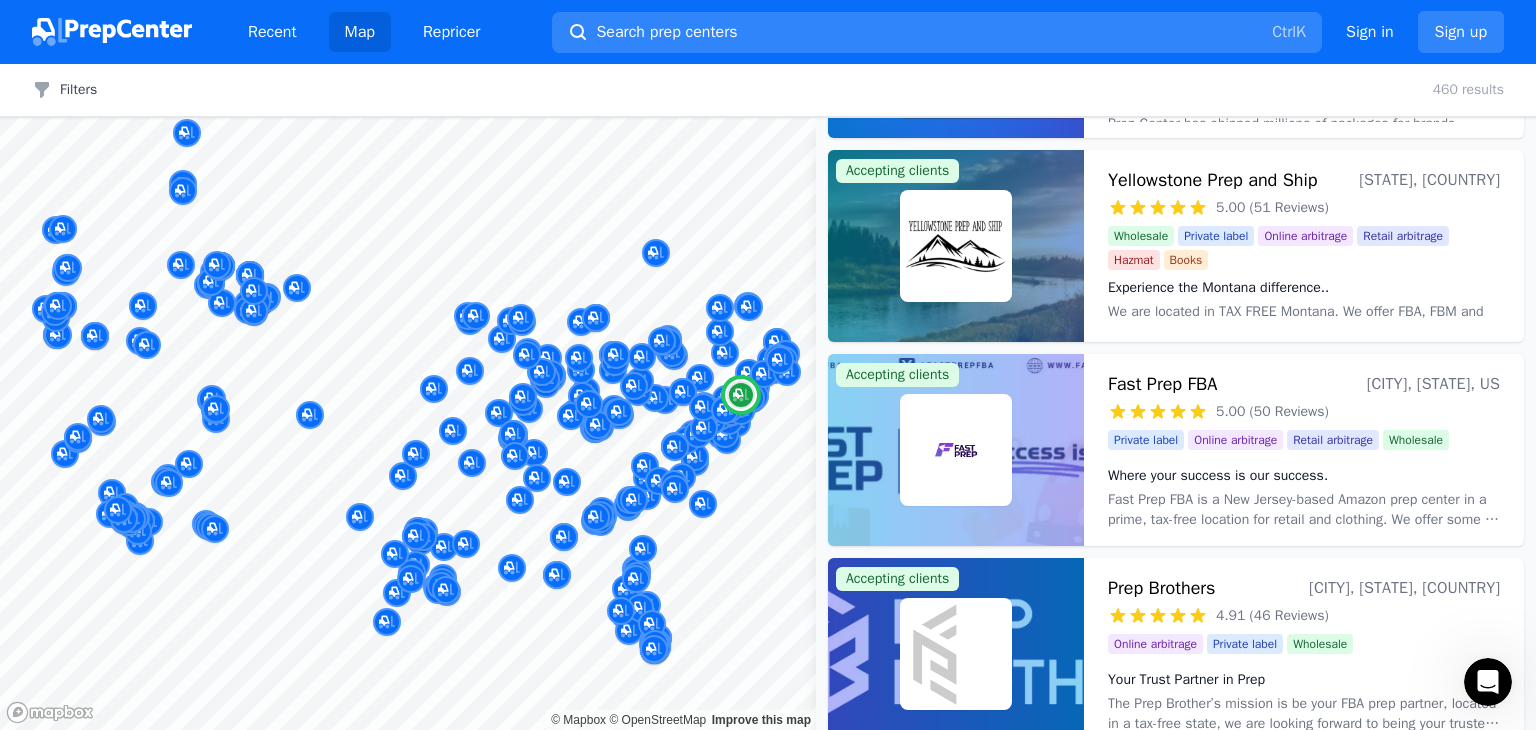 click at bounding box center (956, 450) 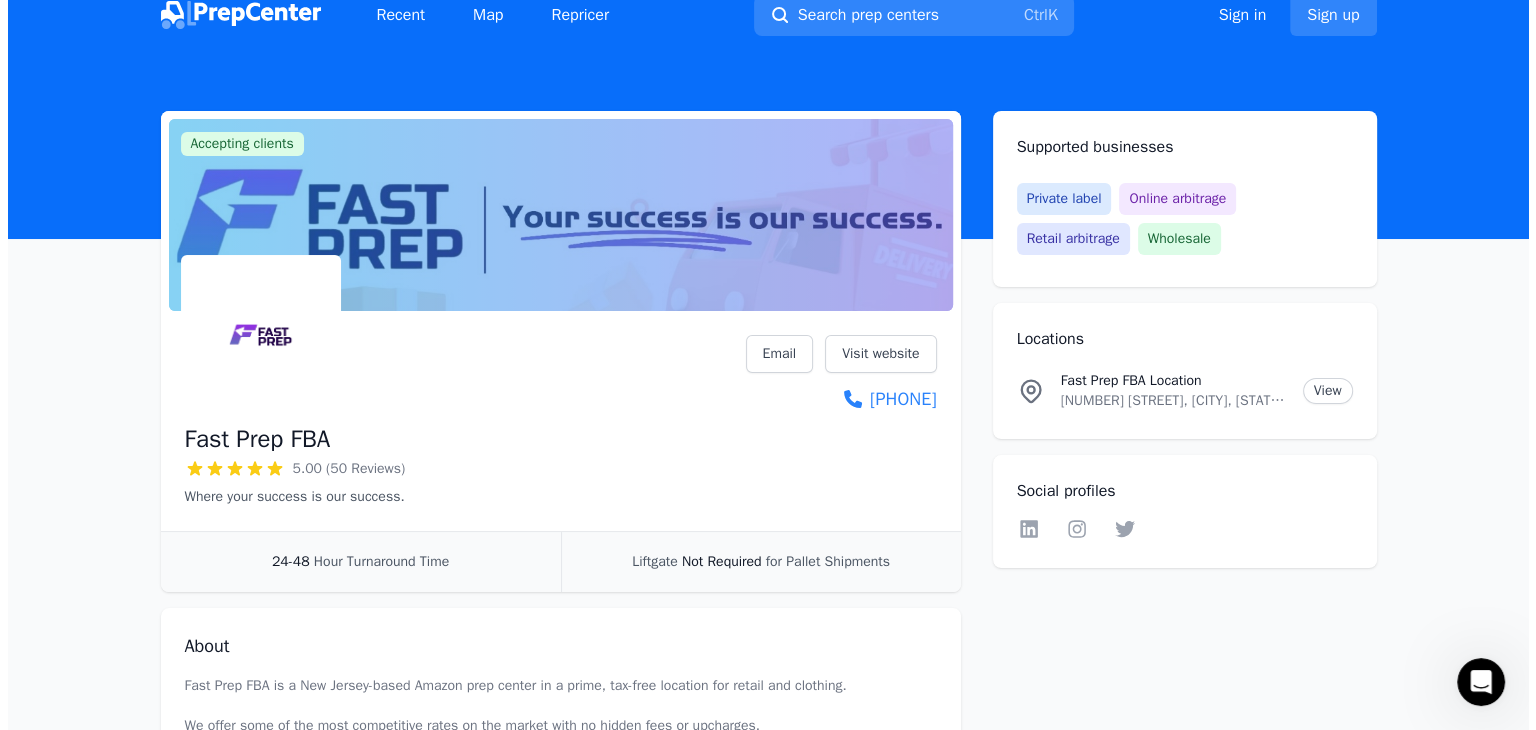 scroll, scrollTop: 0, scrollLeft: 0, axis: both 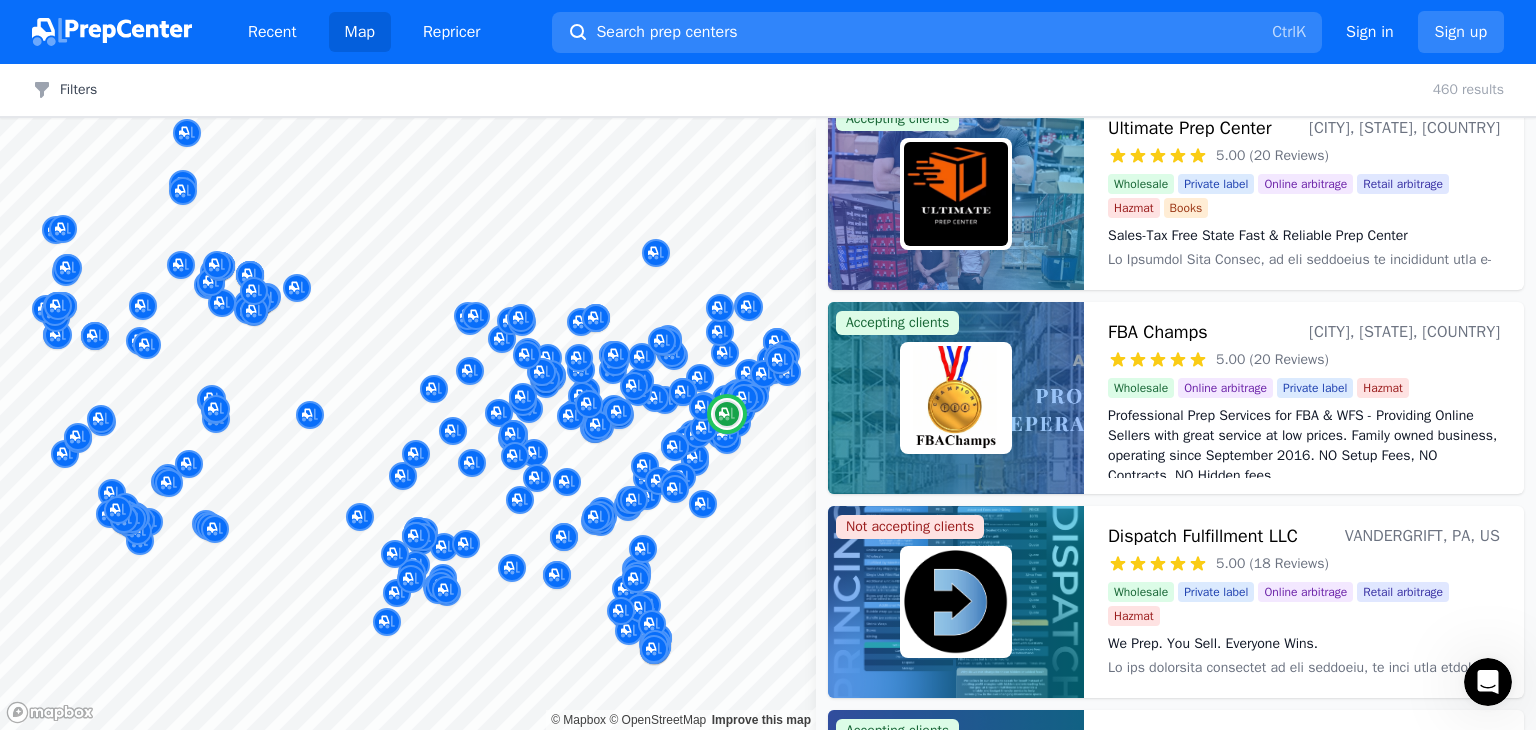 click at bounding box center (956, 398) 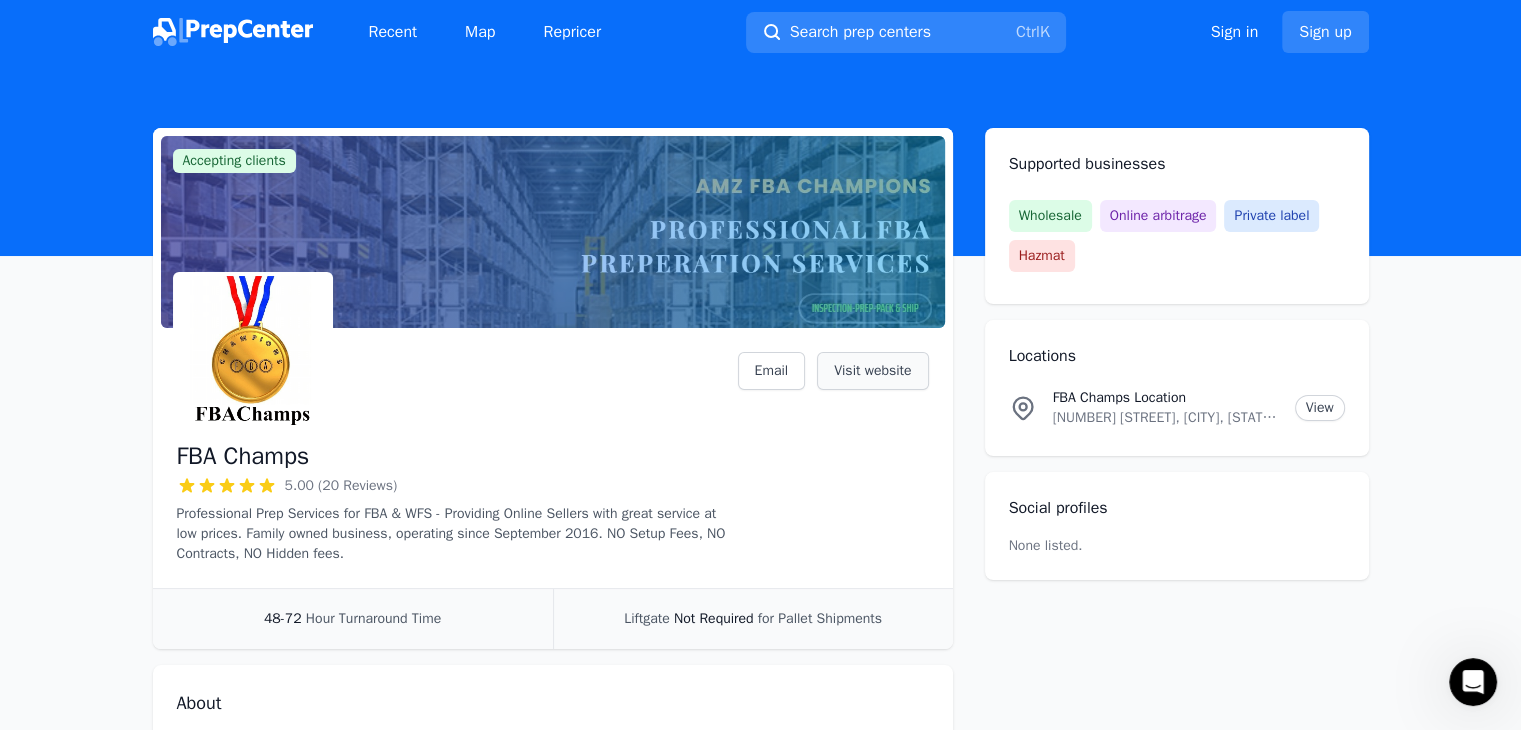 click on "Visit website" at bounding box center (872, 371) 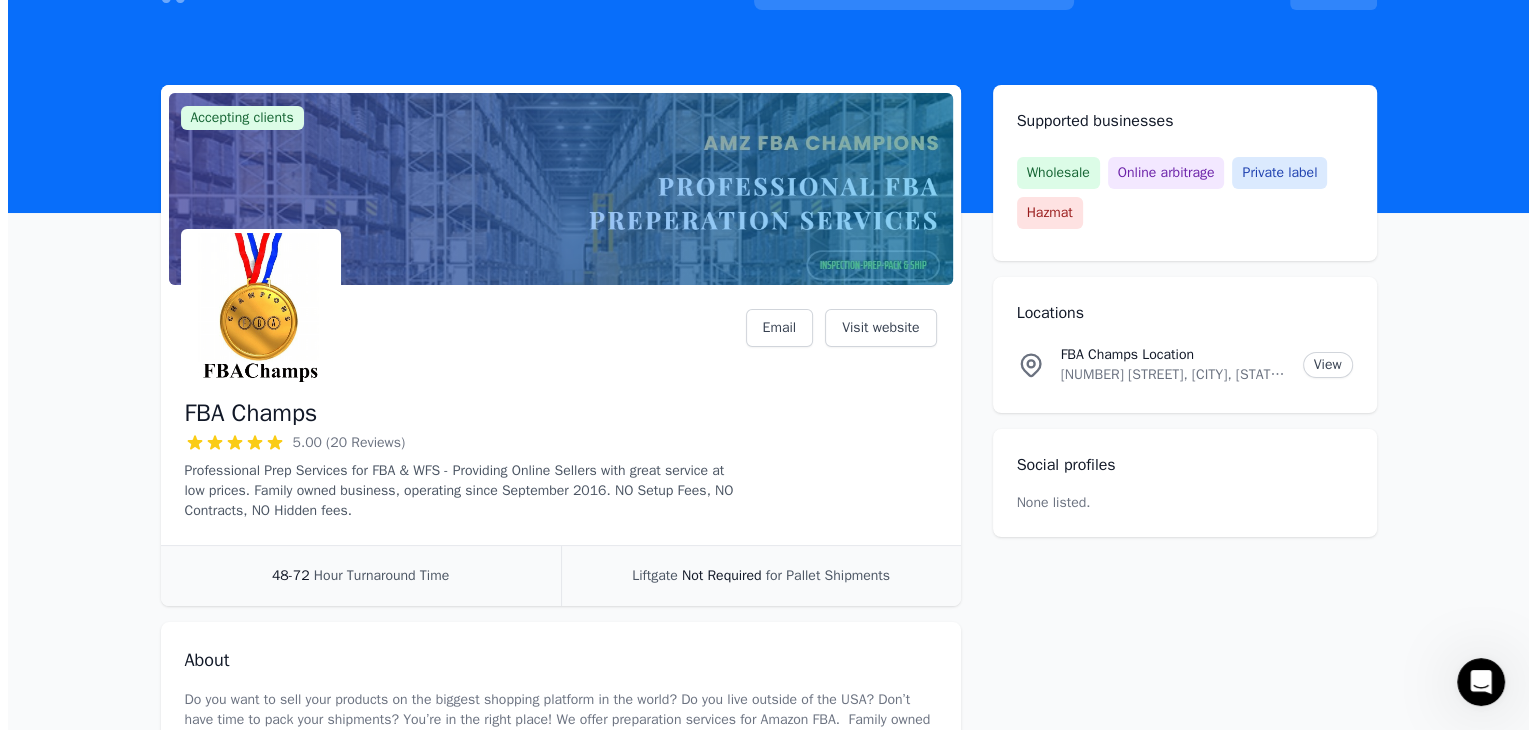 scroll, scrollTop: 0, scrollLeft: 0, axis: both 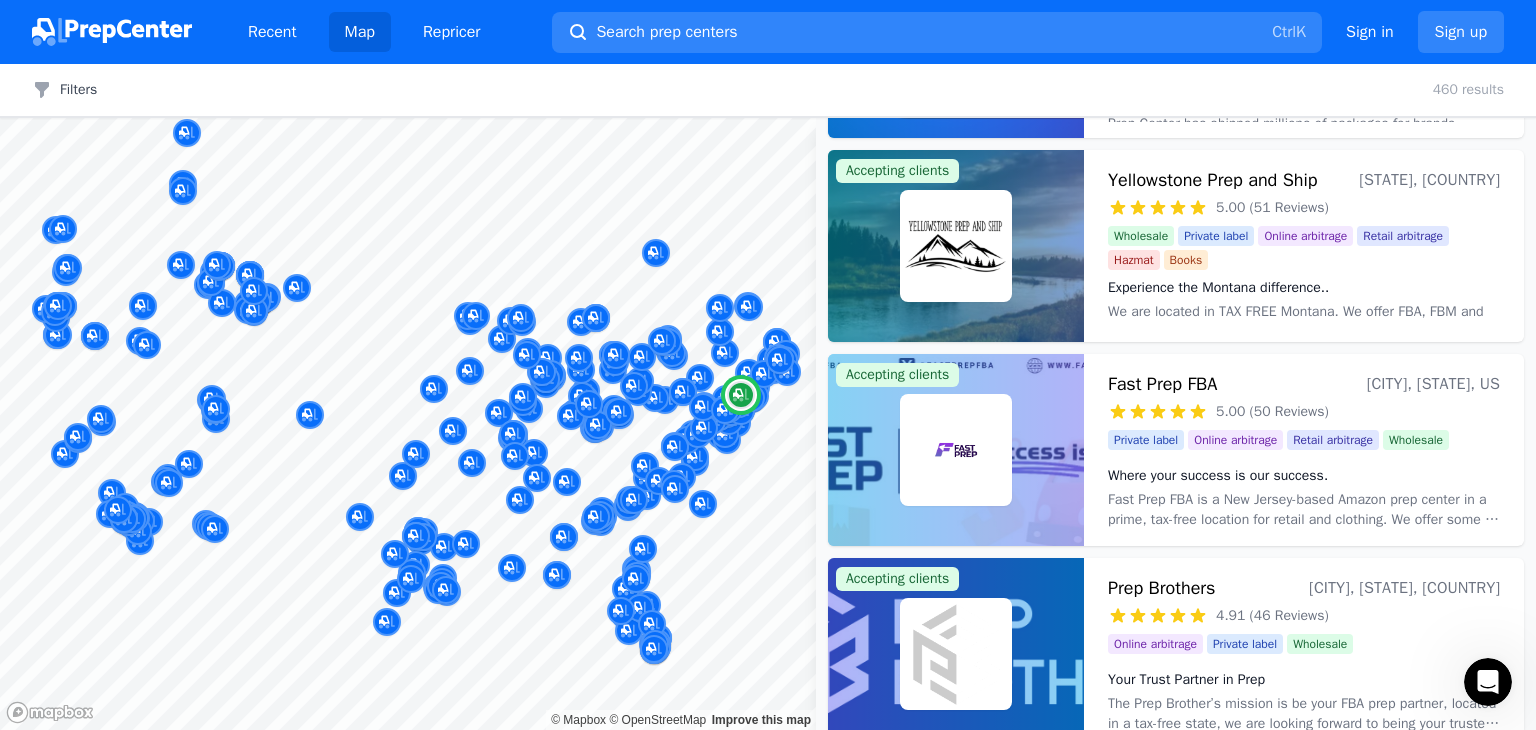 click at bounding box center (956, 450) 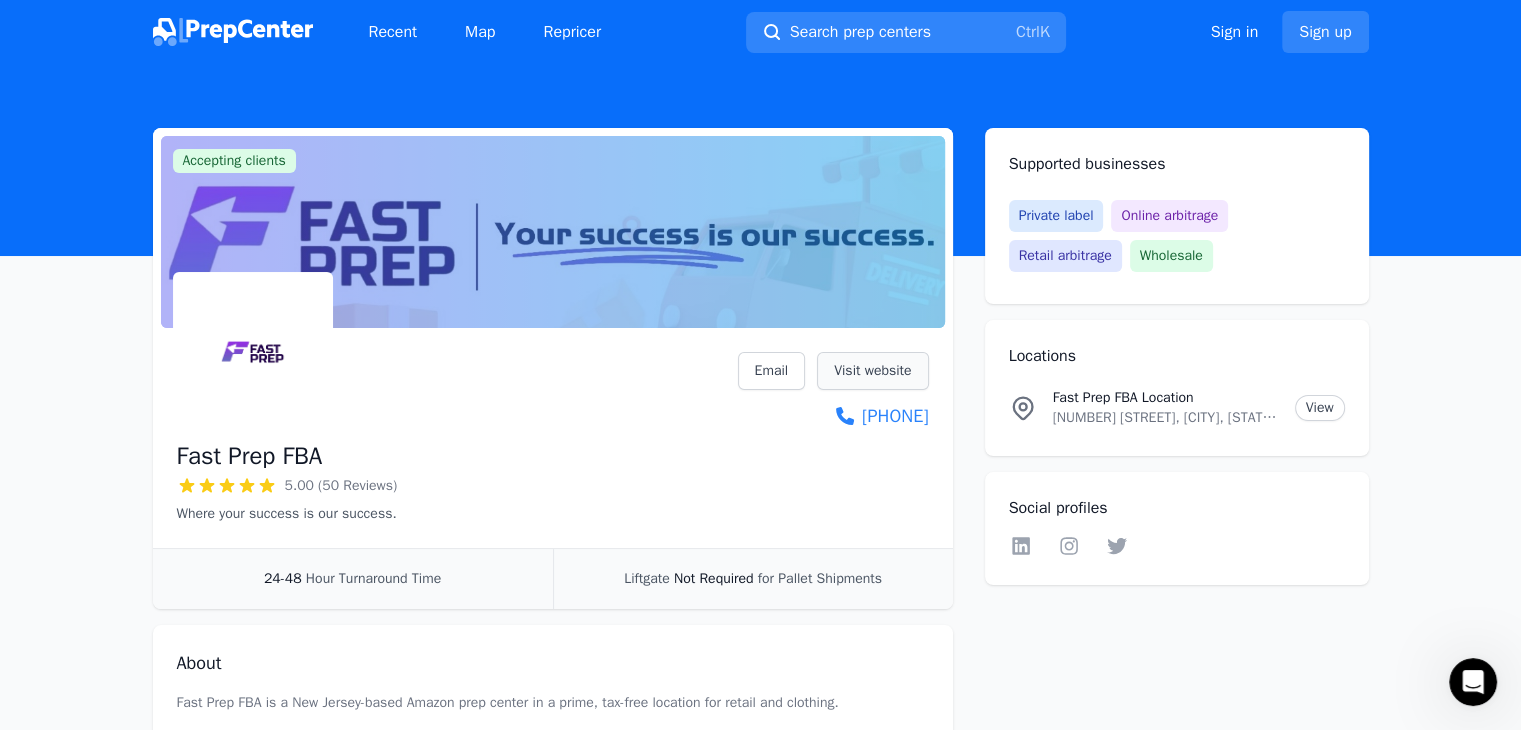 click on "Visit website" at bounding box center [872, 371] 